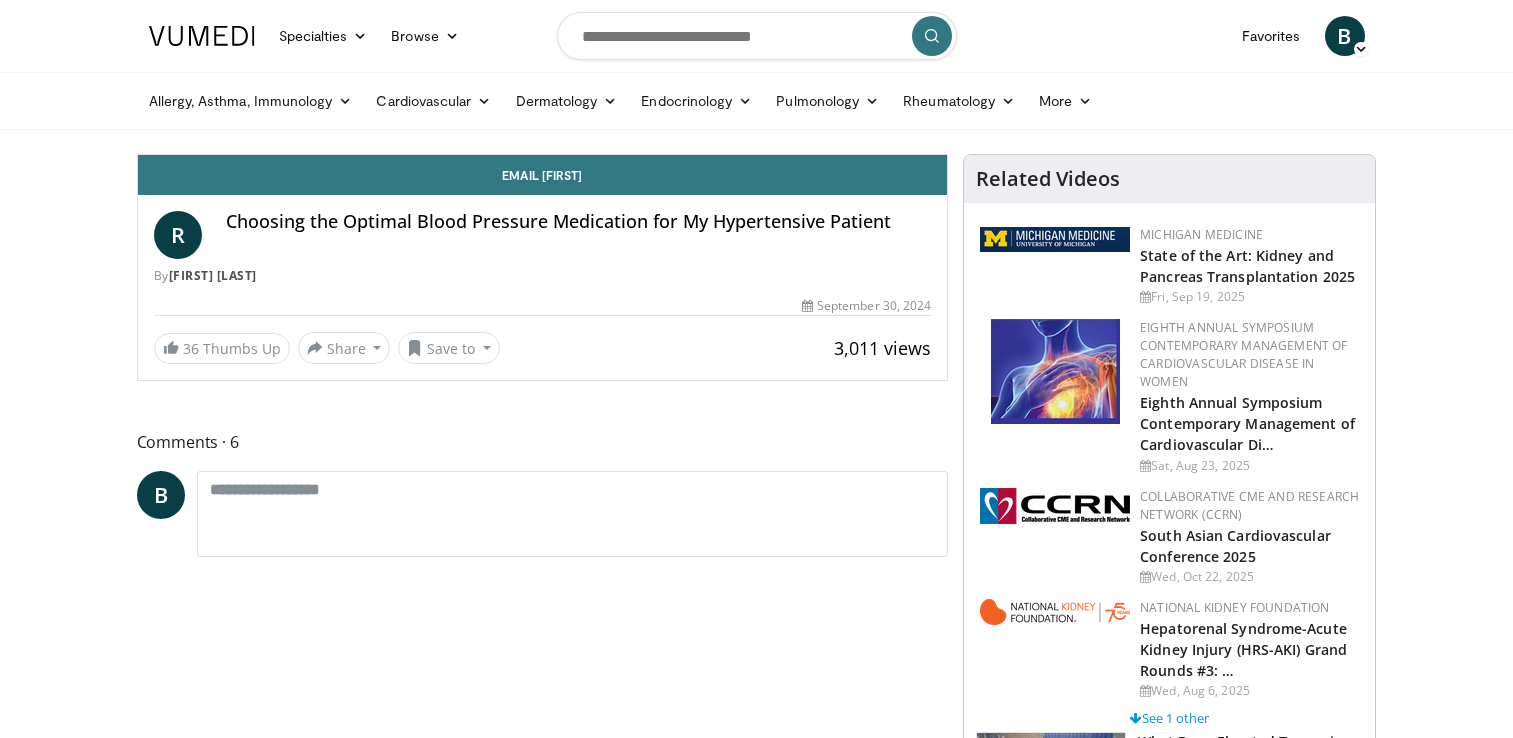 scroll, scrollTop: 0, scrollLeft: 0, axis: both 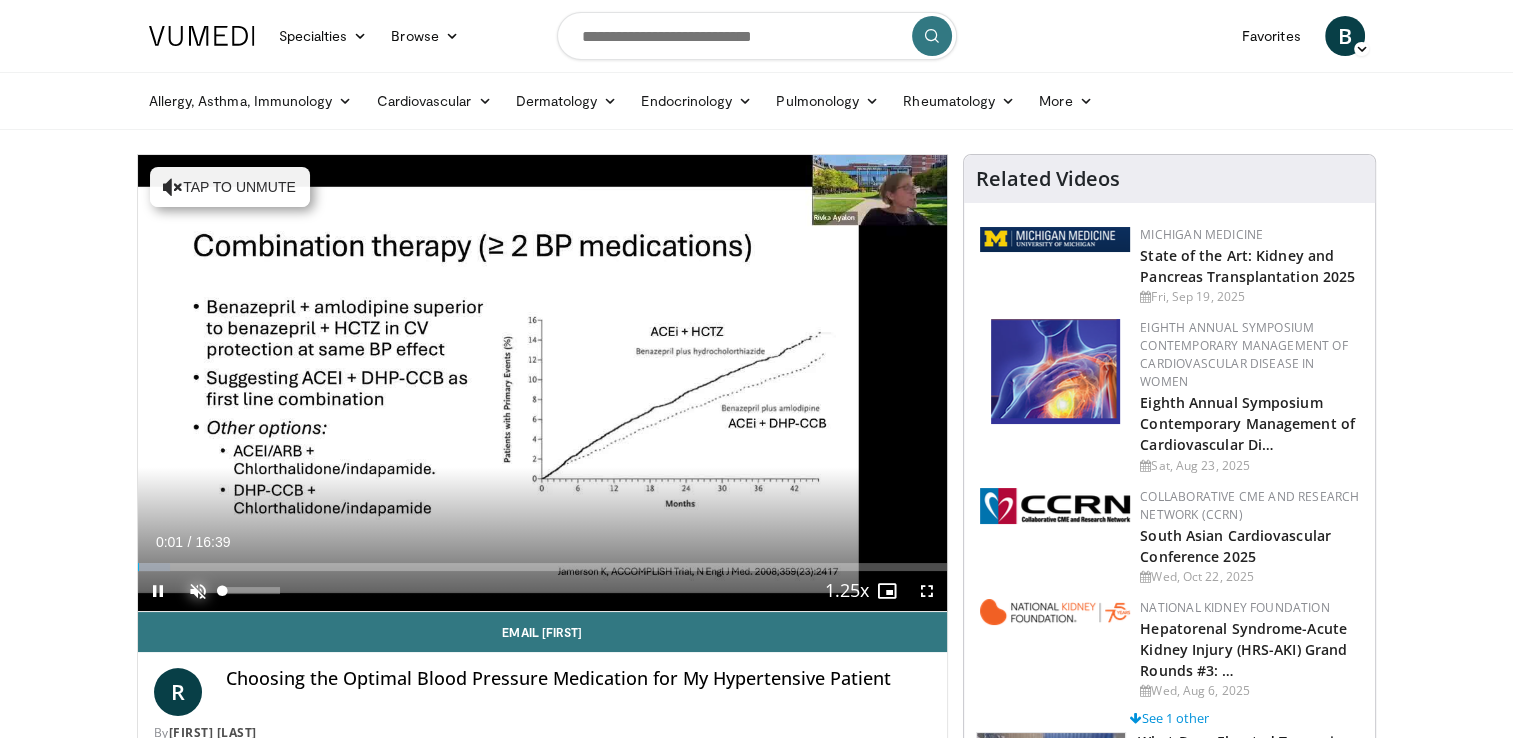 click at bounding box center (198, 591) 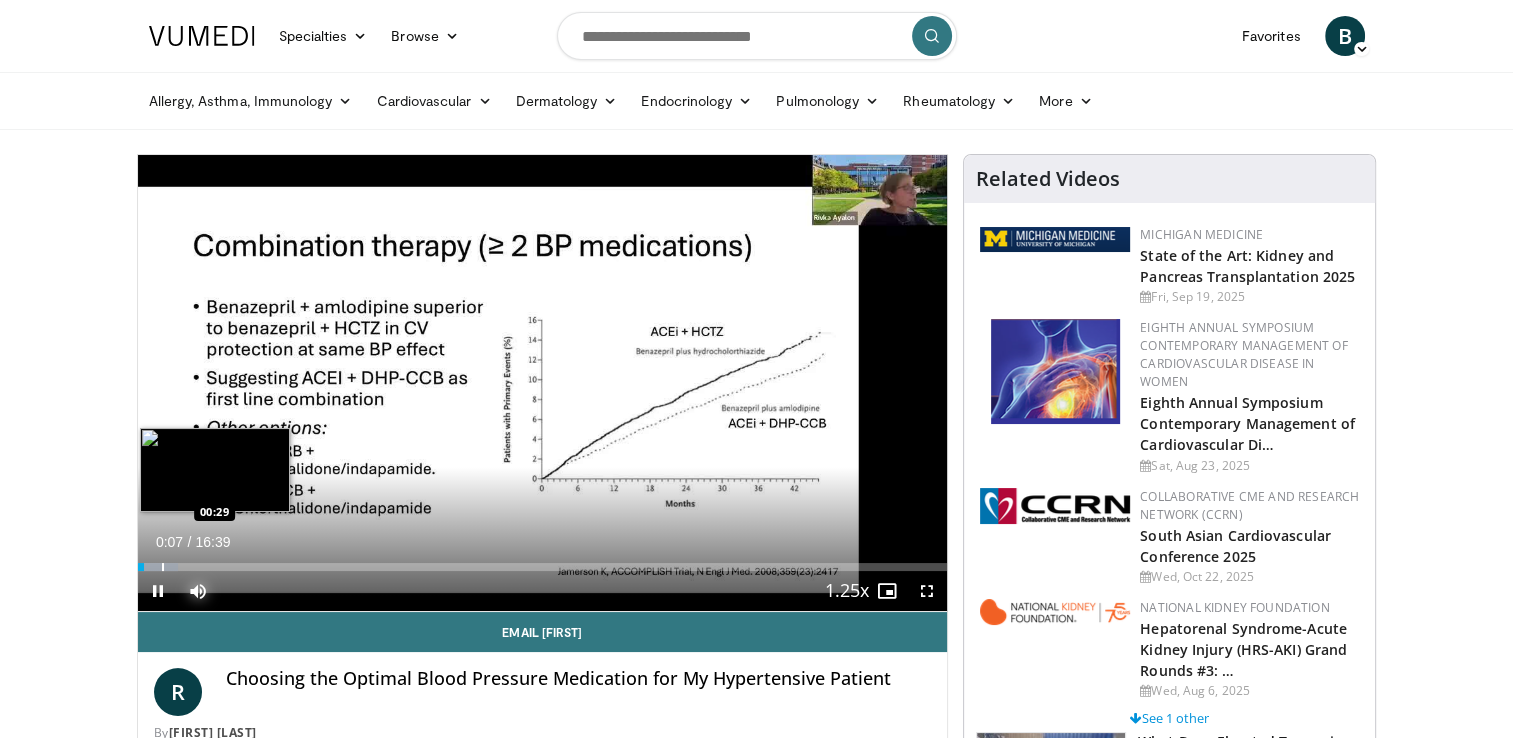 click on "Loaded :  4.96% 00:08 00:29" at bounding box center [543, 567] 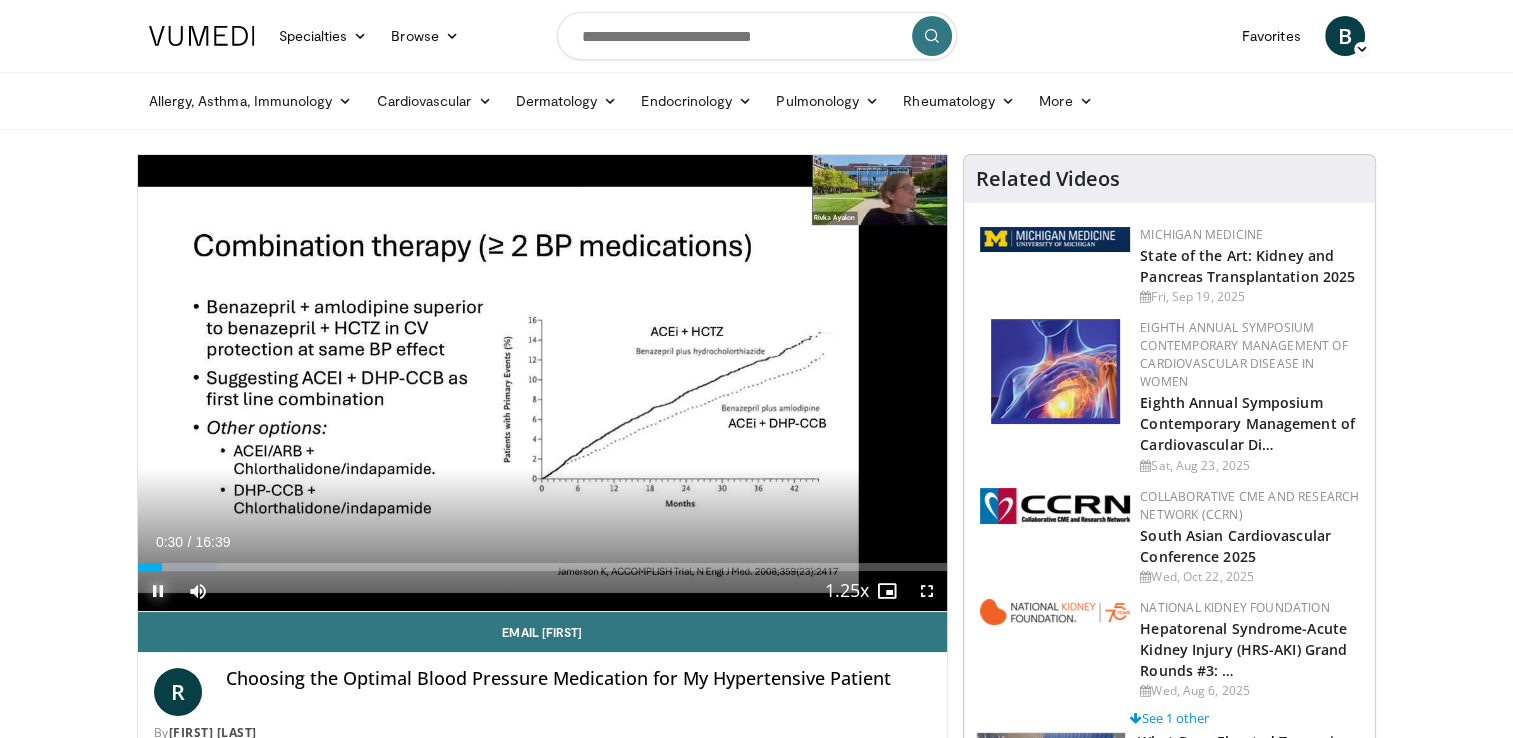 click at bounding box center (158, 591) 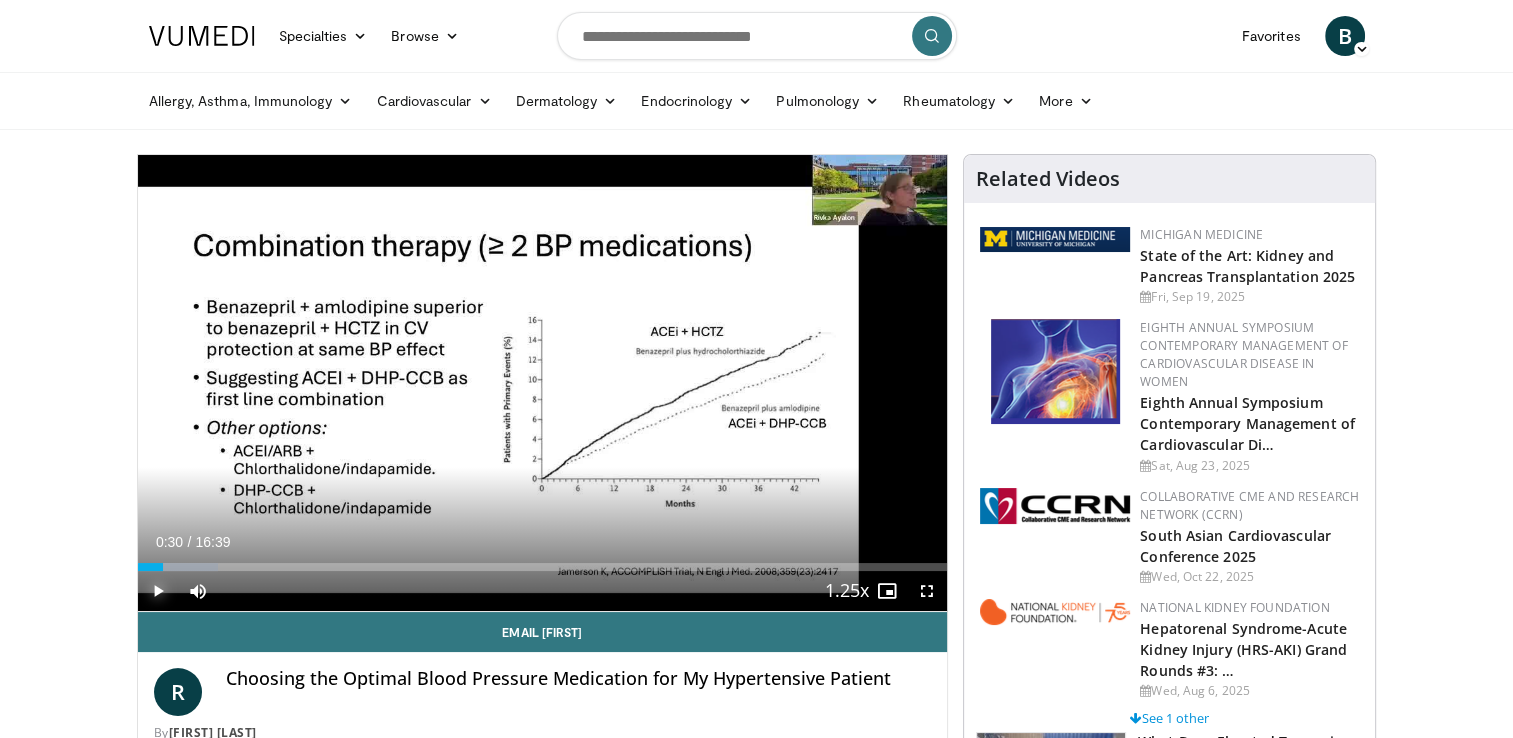click at bounding box center [158, 591] 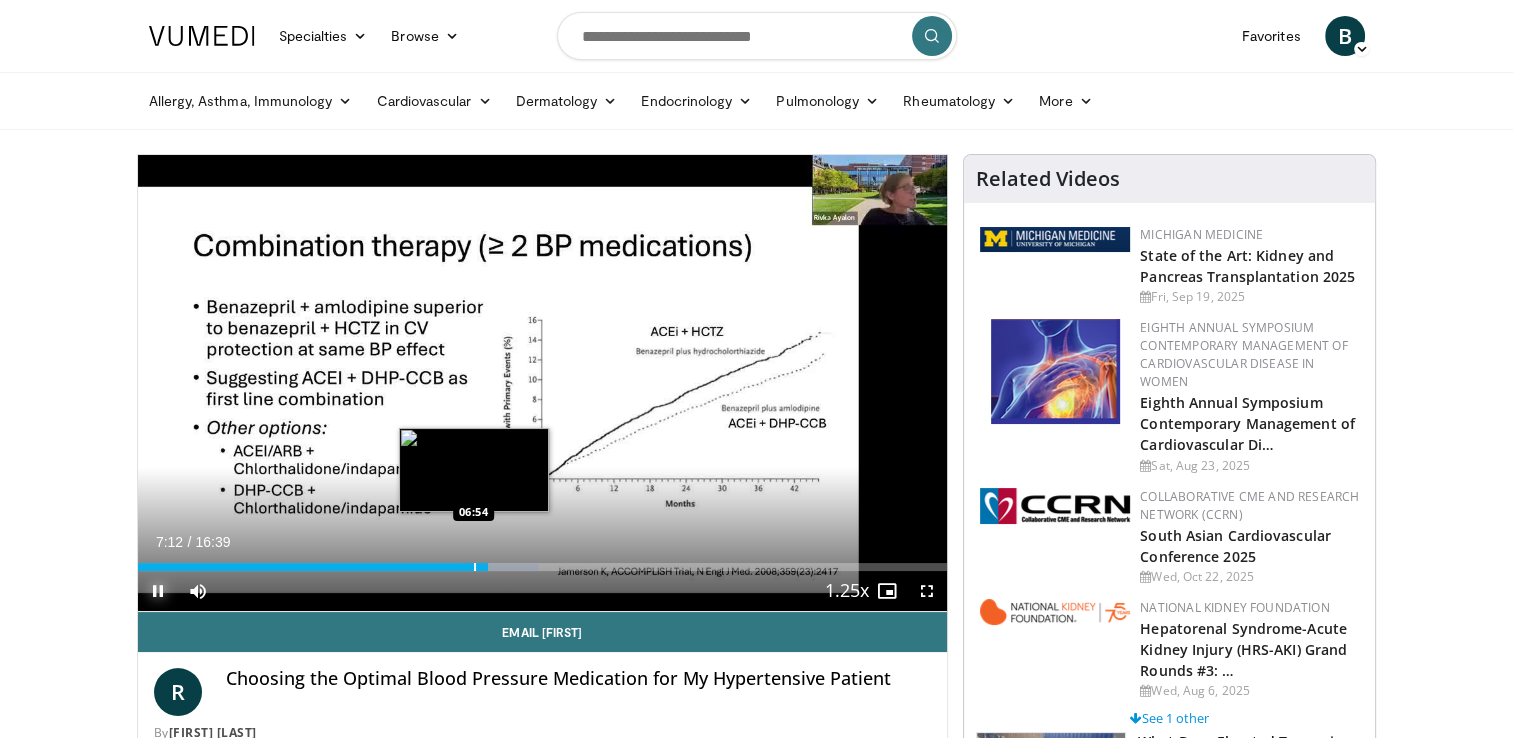 click at bounding box center [475, 567] 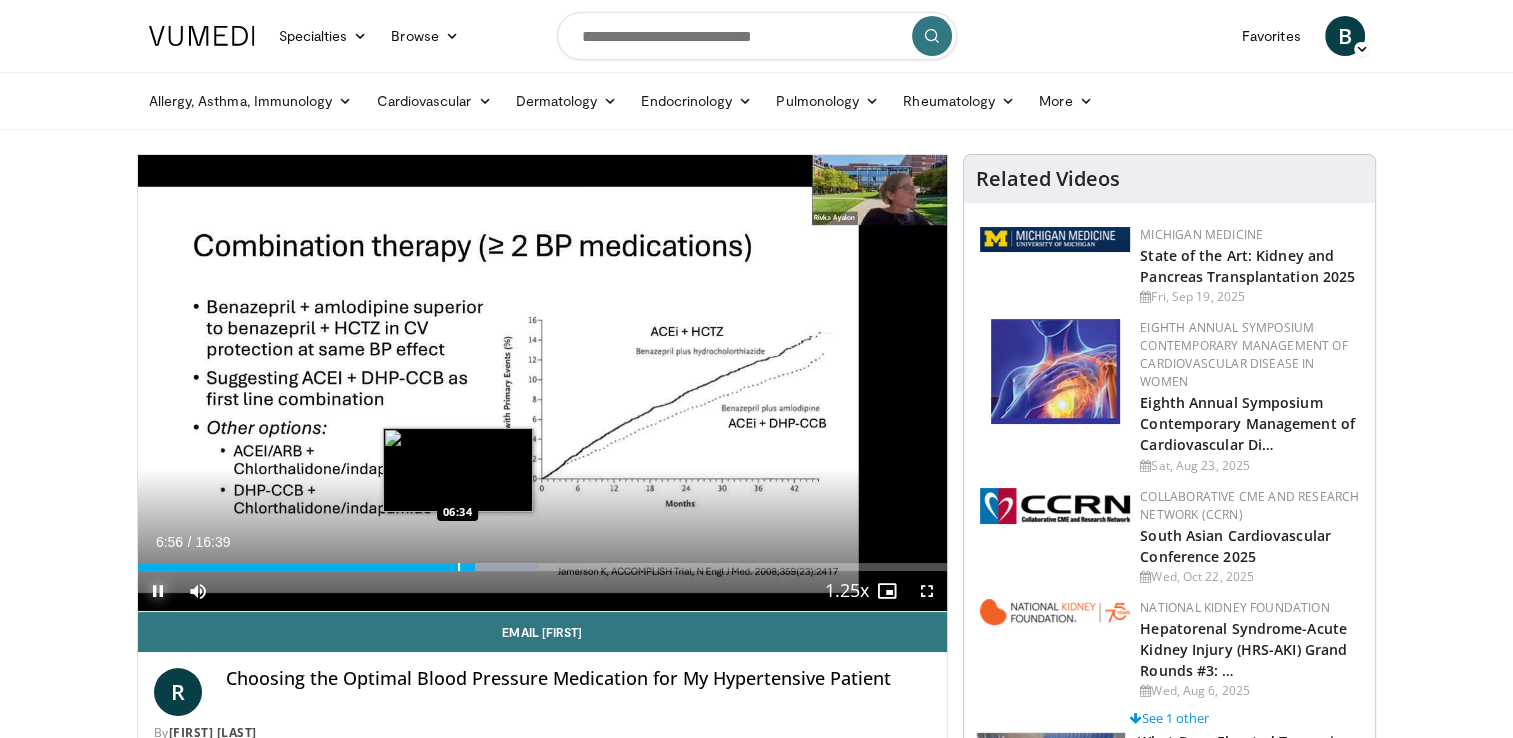click at bounding box center (459, 567) 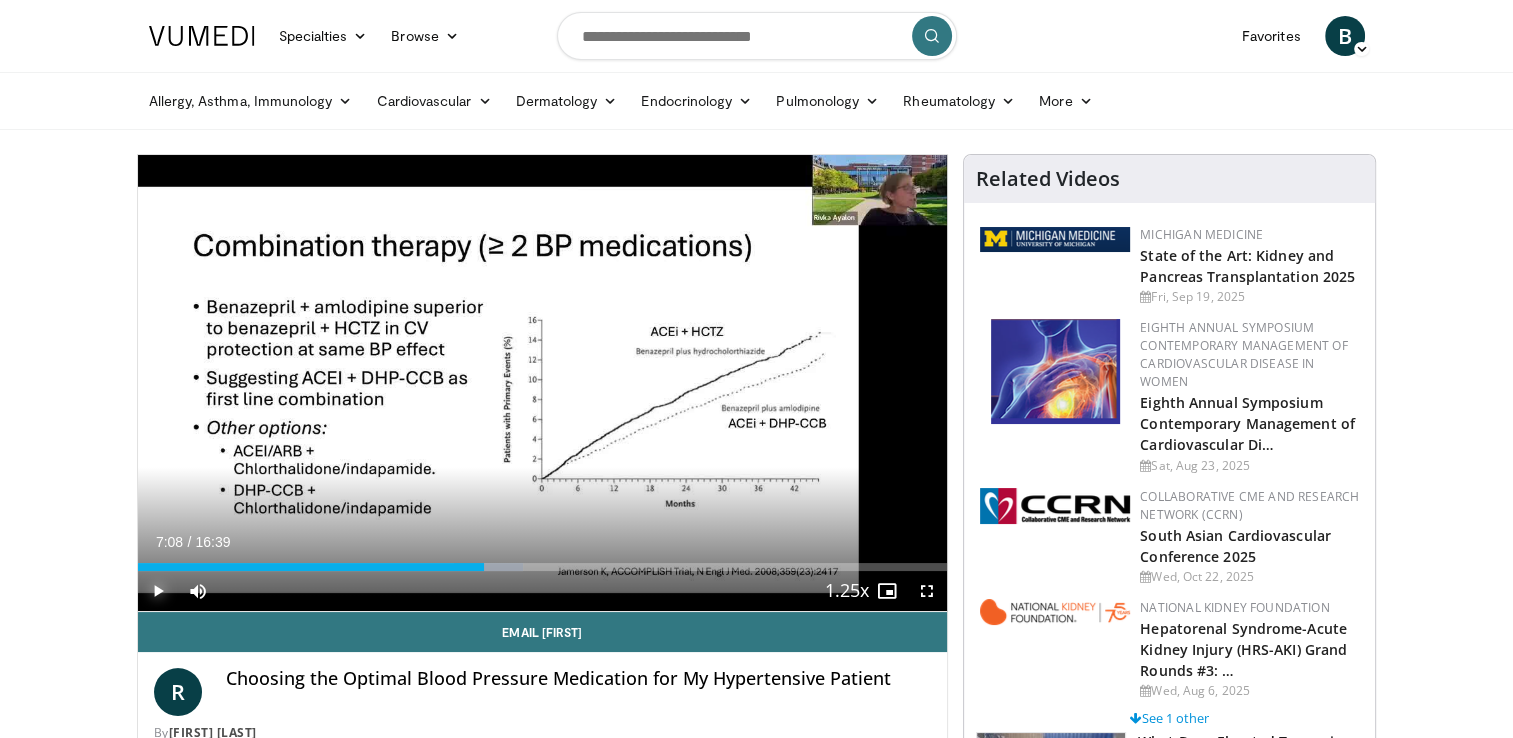 click at bounding box center (486, 567) 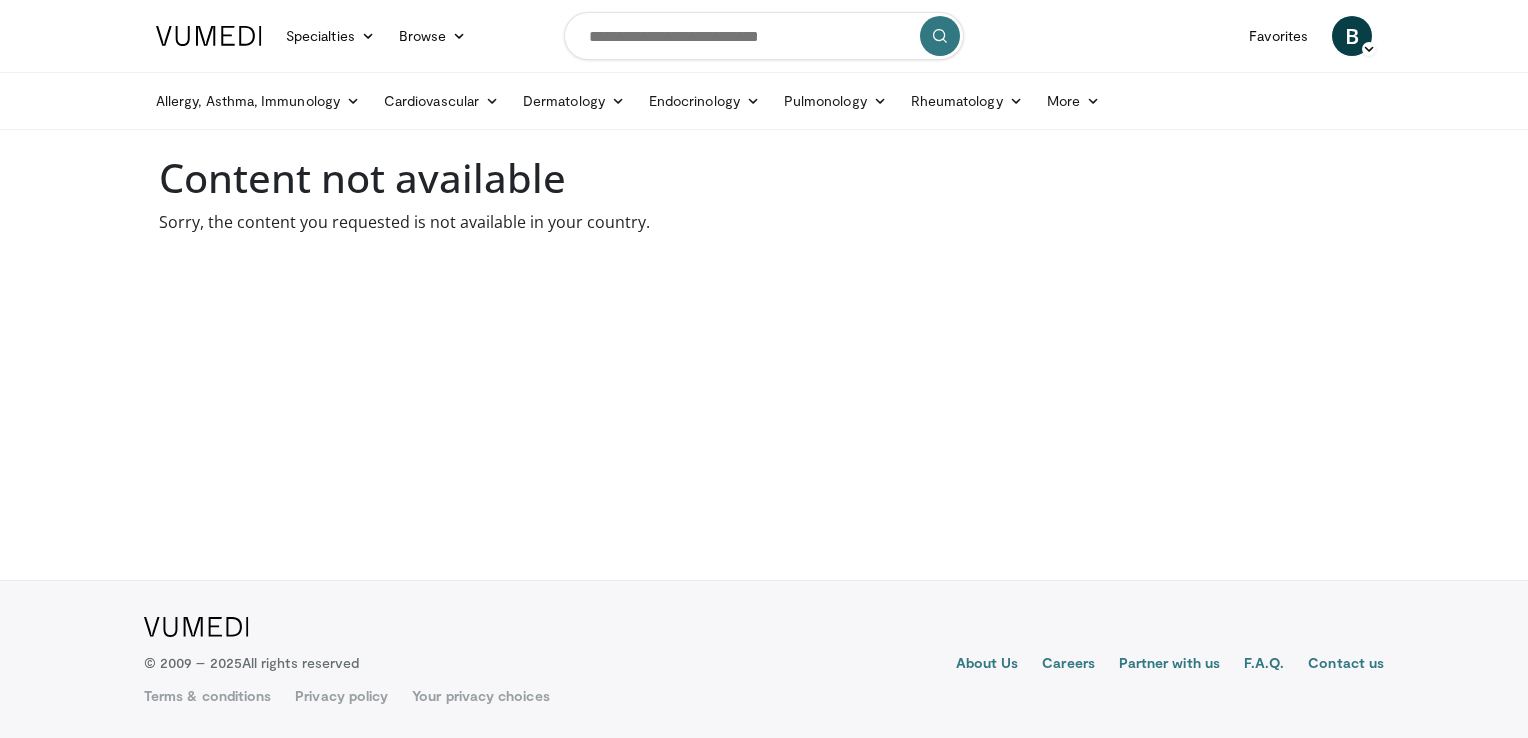 scroll, scrollTop: 0, scrollLeft: 0, axis: both 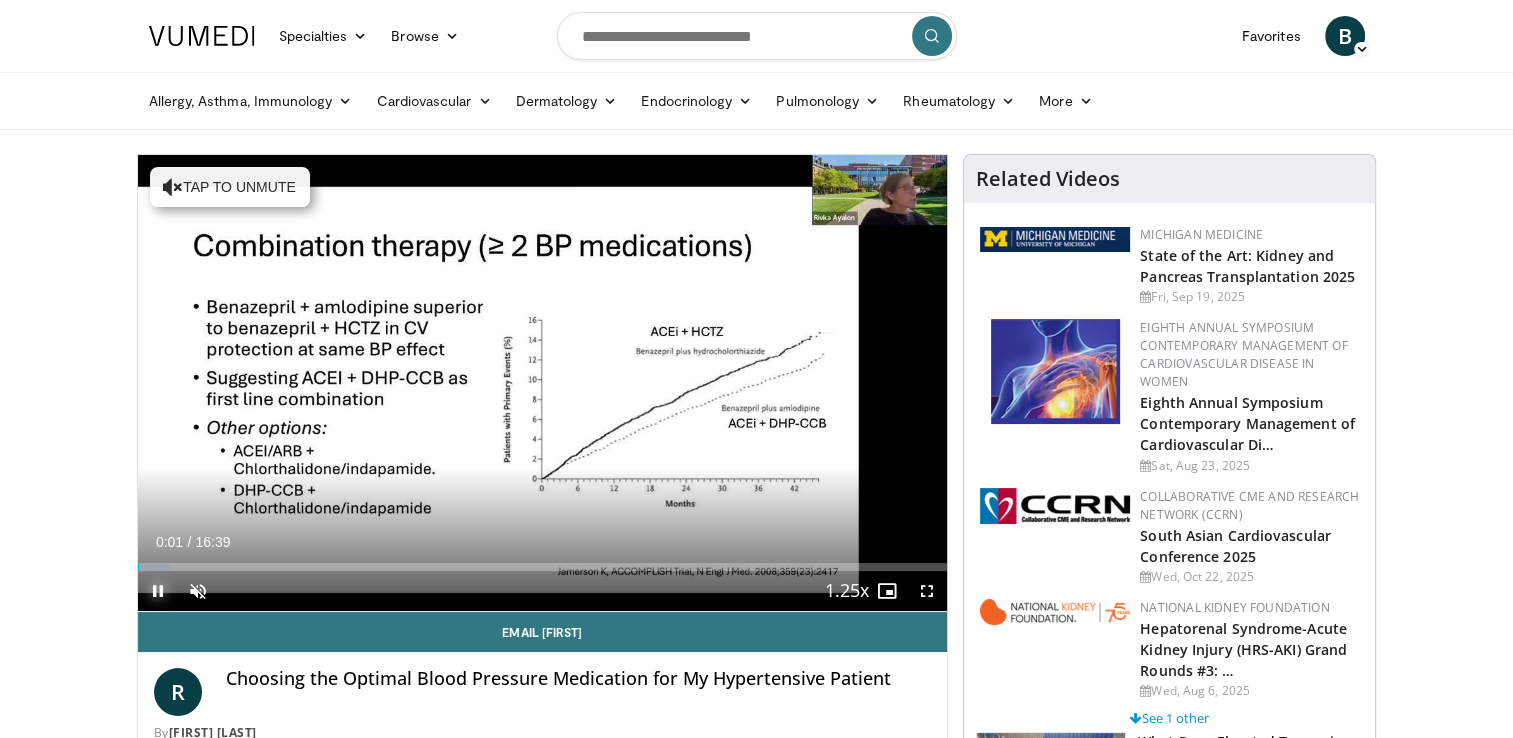 click at bounding box center (158, 591) 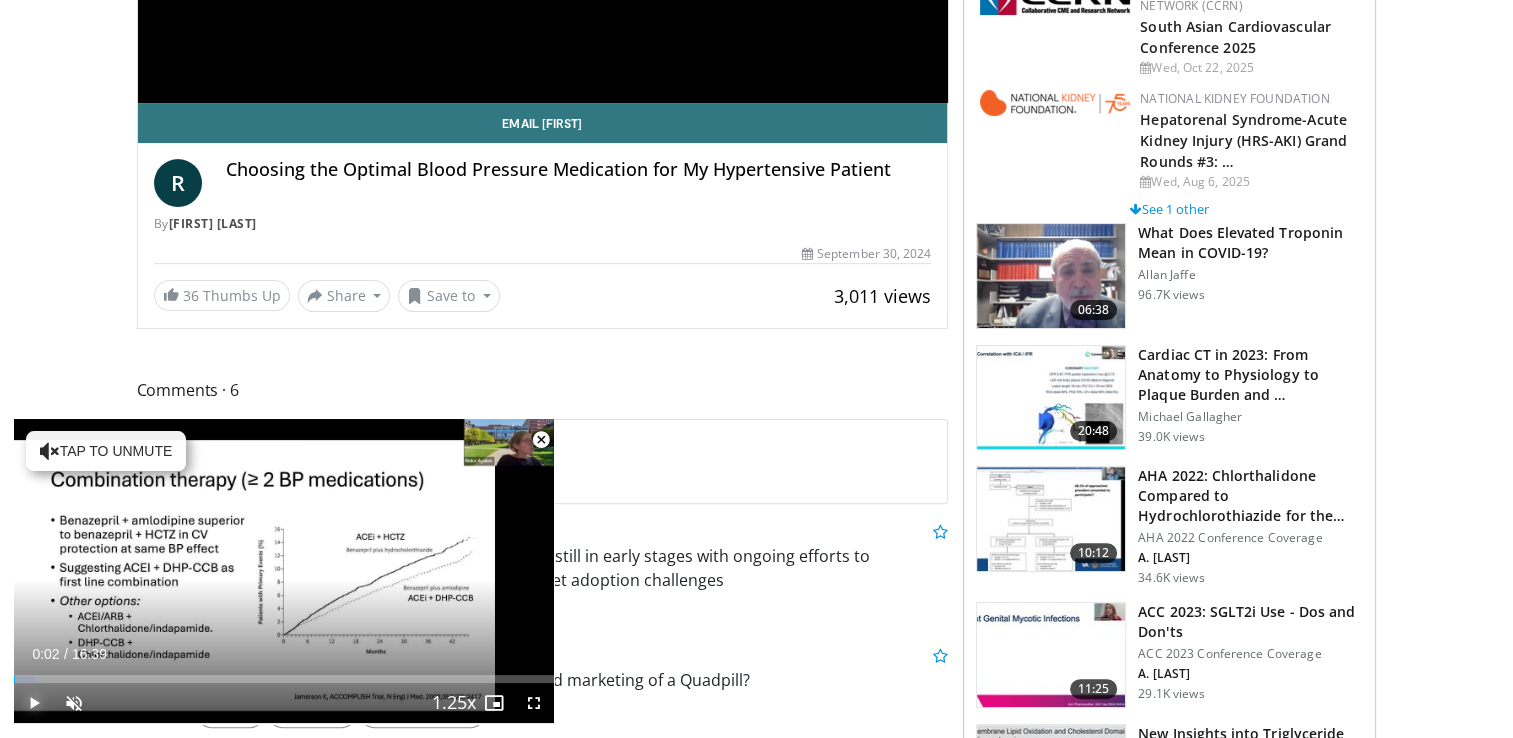 scroll, scrollTop: 560, scrollLeft: 0, axis: vertical 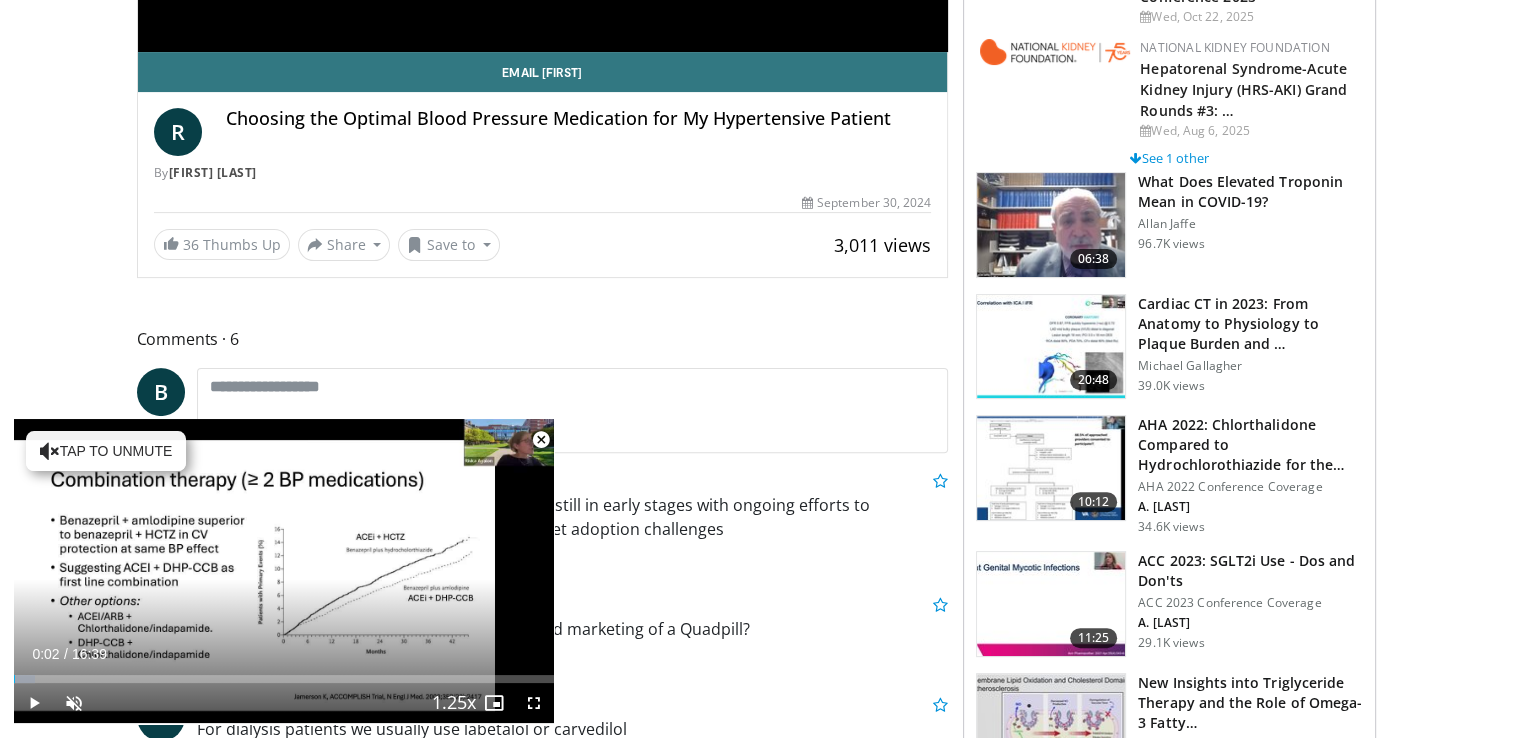 click at bounding box center (541, 440) 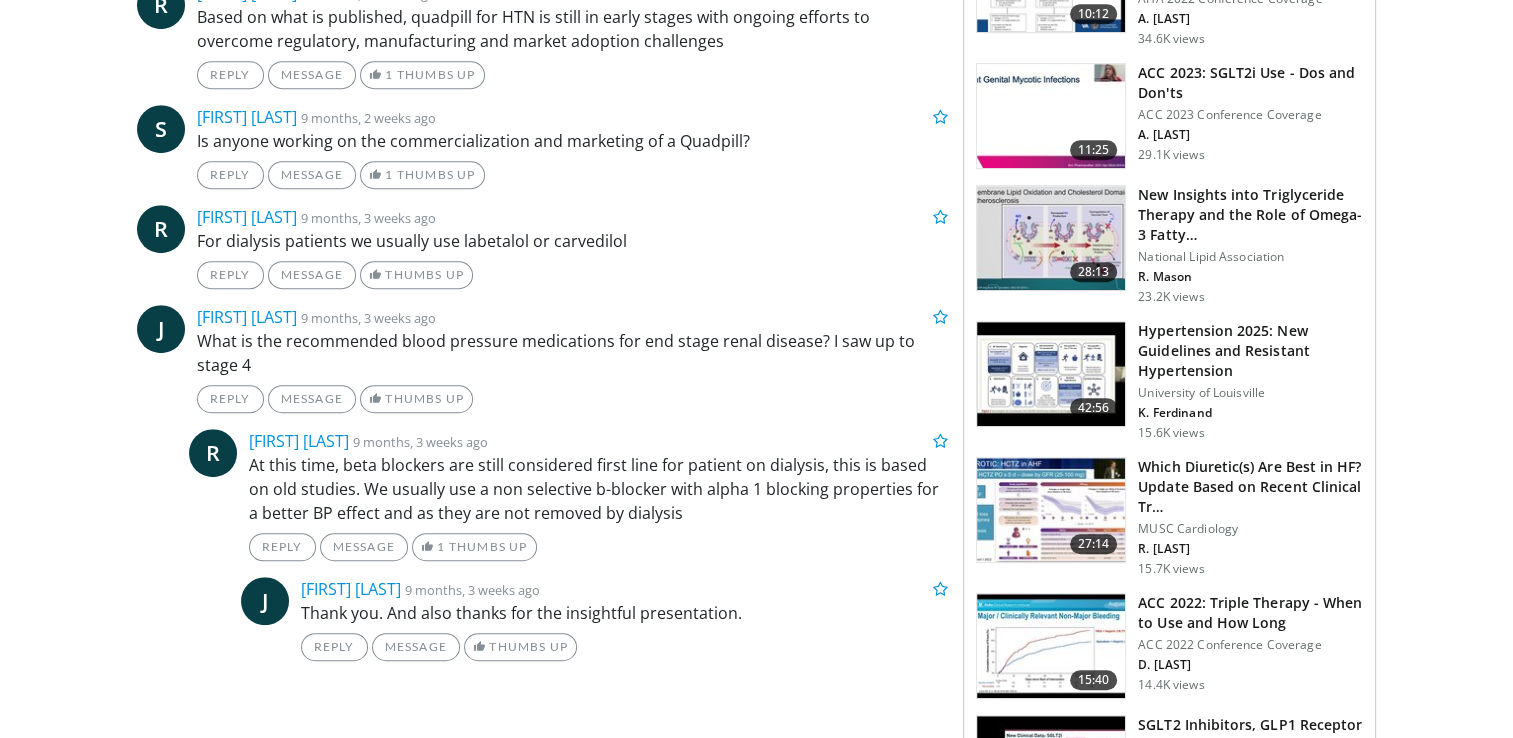 scroll, scrollTop: 1052, scrollLeft: 0, axis: vertical 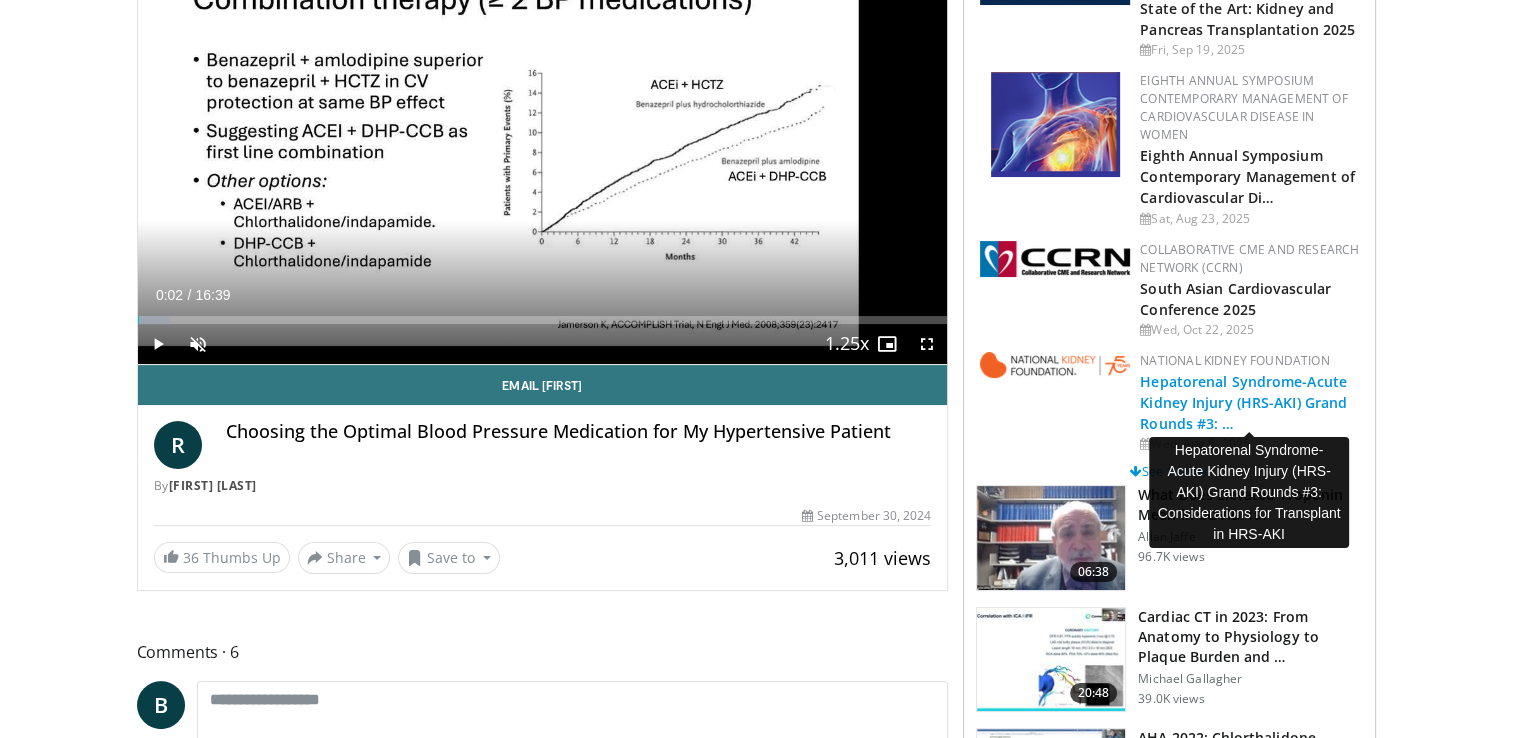 click on "Hepatorenal Syndrome-Acute Kidney Injury (HRS-AKI) Grand Rounds #3: …" at bounding box center [1243, 402] 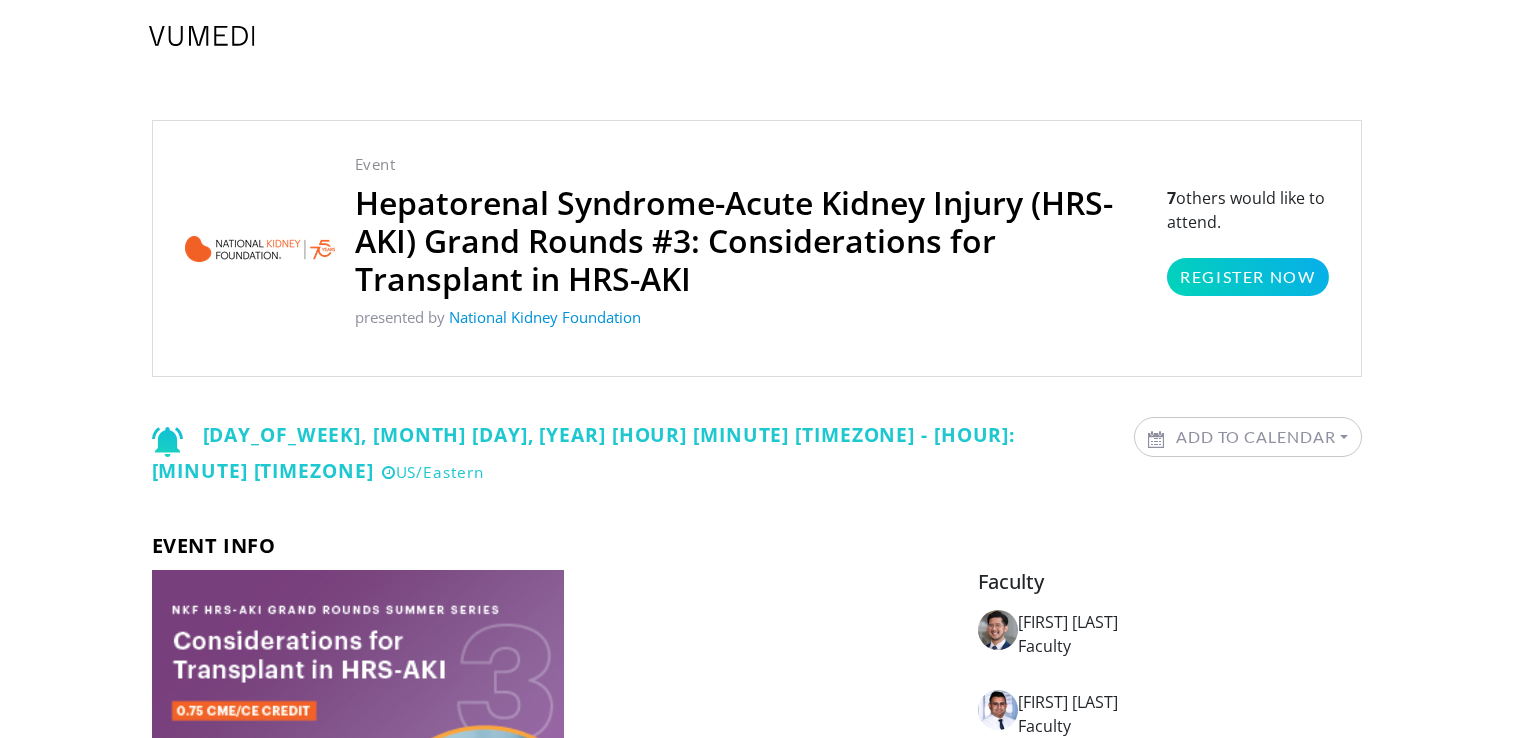 scroll, scrollTop: 0, scrollLeft: 0, axis: both 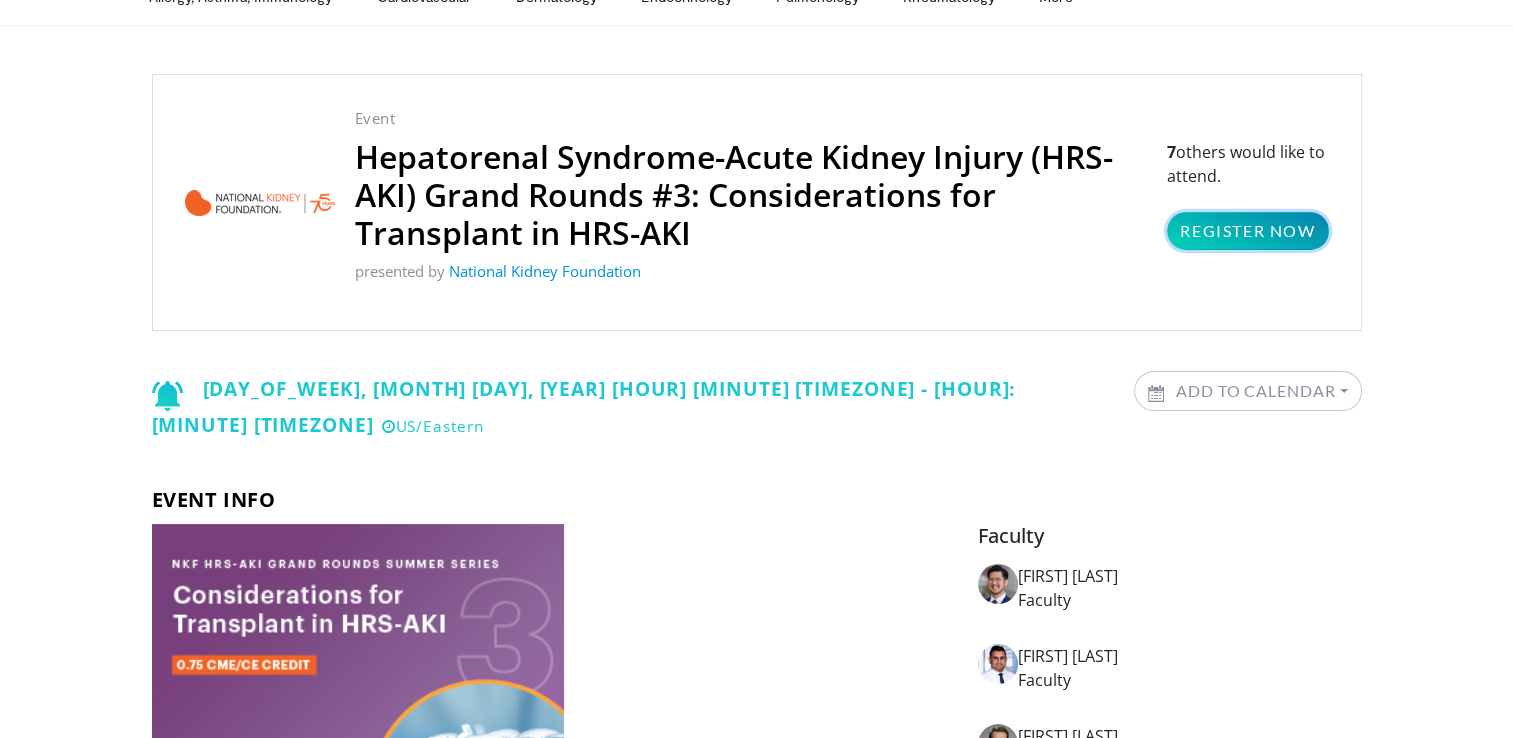 click on "Register Now" at bounding box center (1247, 231) 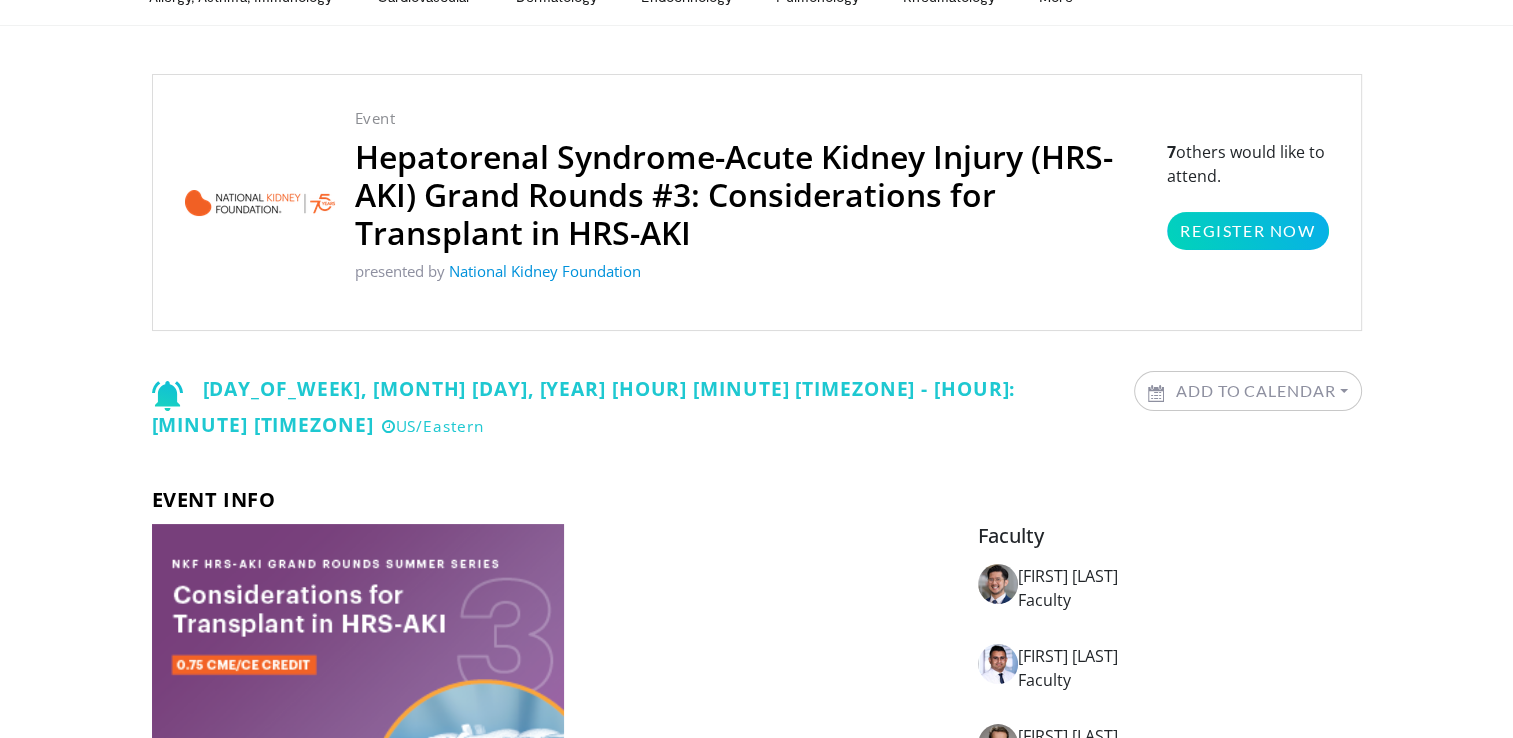 click on "Add to Calendar" at bounding box center (1248, 391) 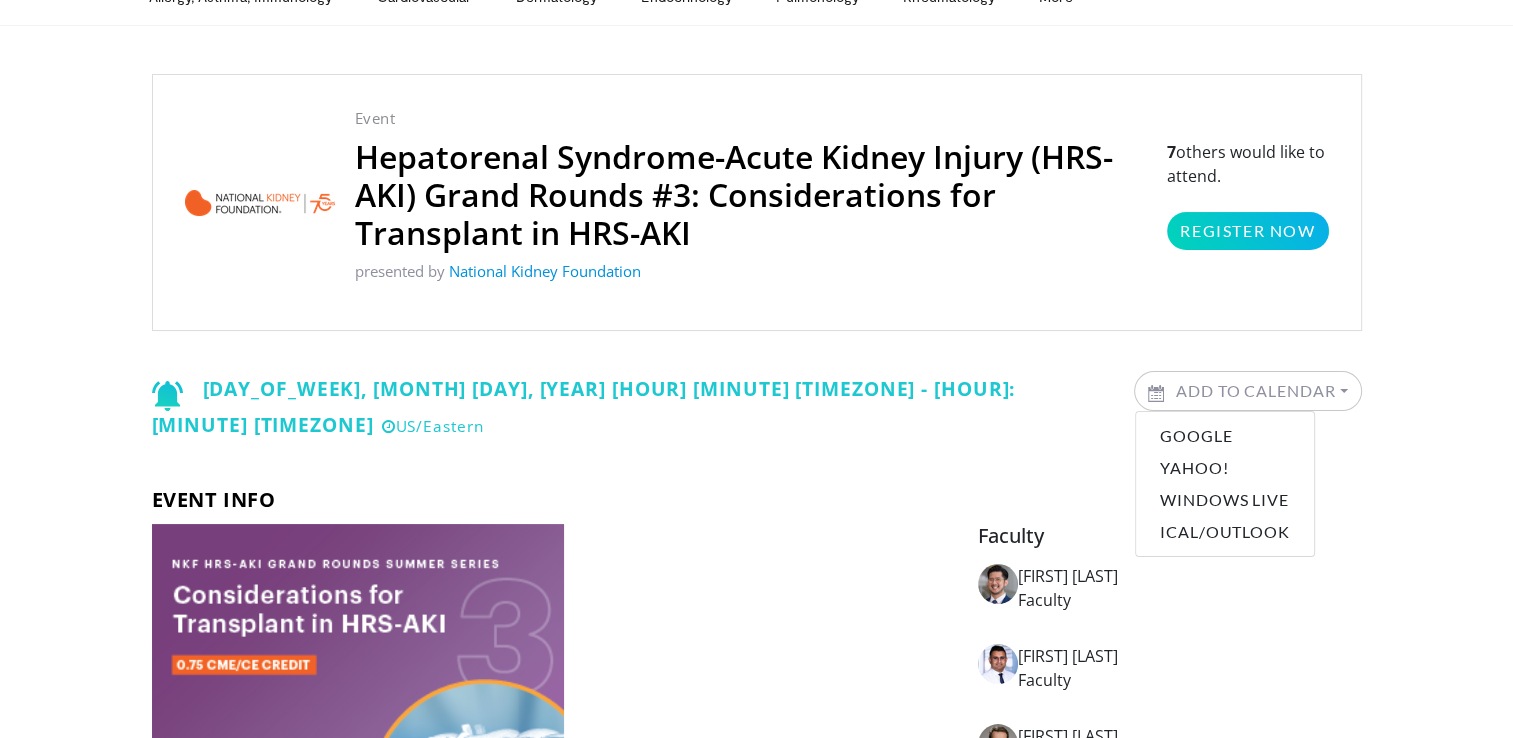 click on "Wednesday, August 6, 2025 12 PM
-
12:45 PM
US/Eastern
Add to Calendar
Google
Yahoo!
Windows Live
iCal/Outlook" at bounding box center (757, 417) 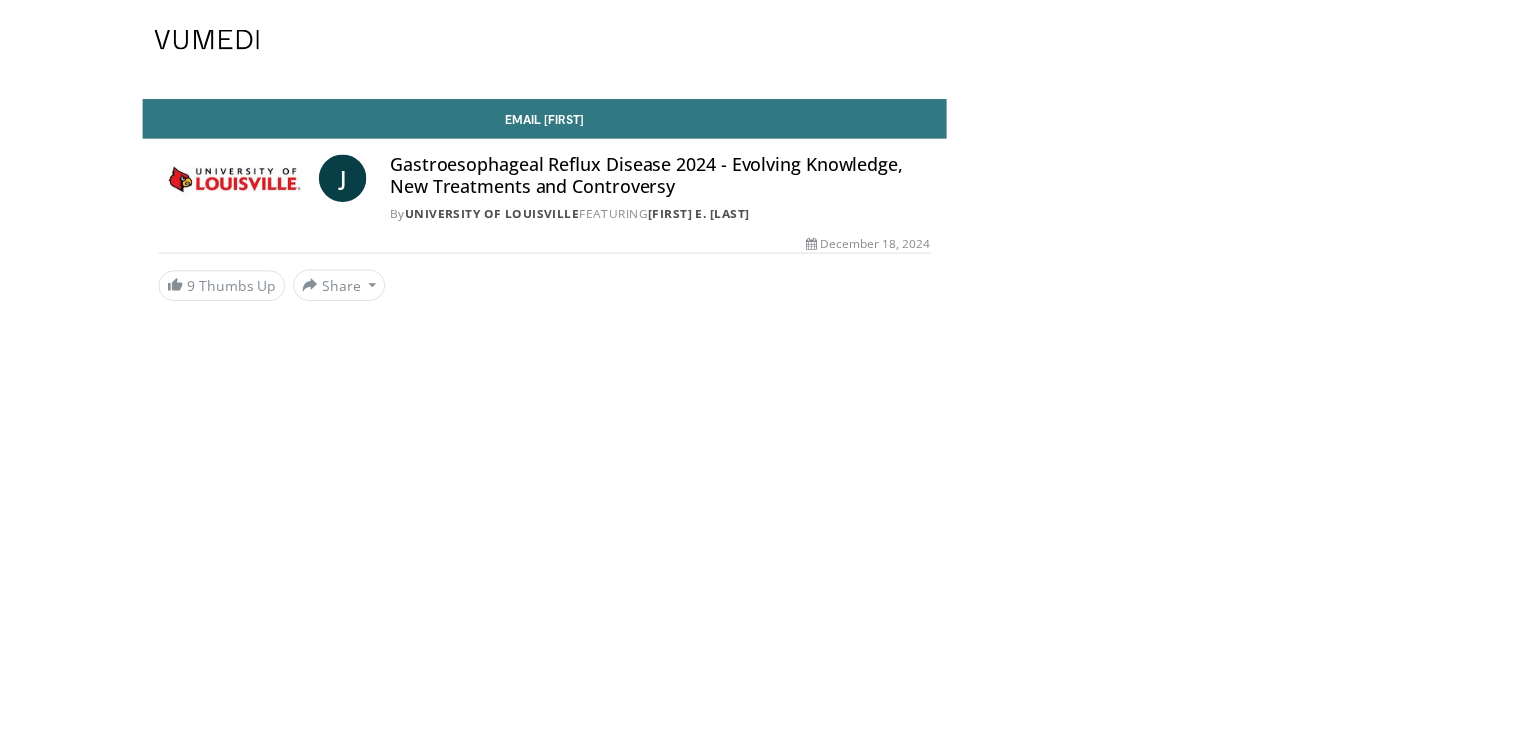 scroll, scrollTop: 0, scrollLeft: 0, axis: both 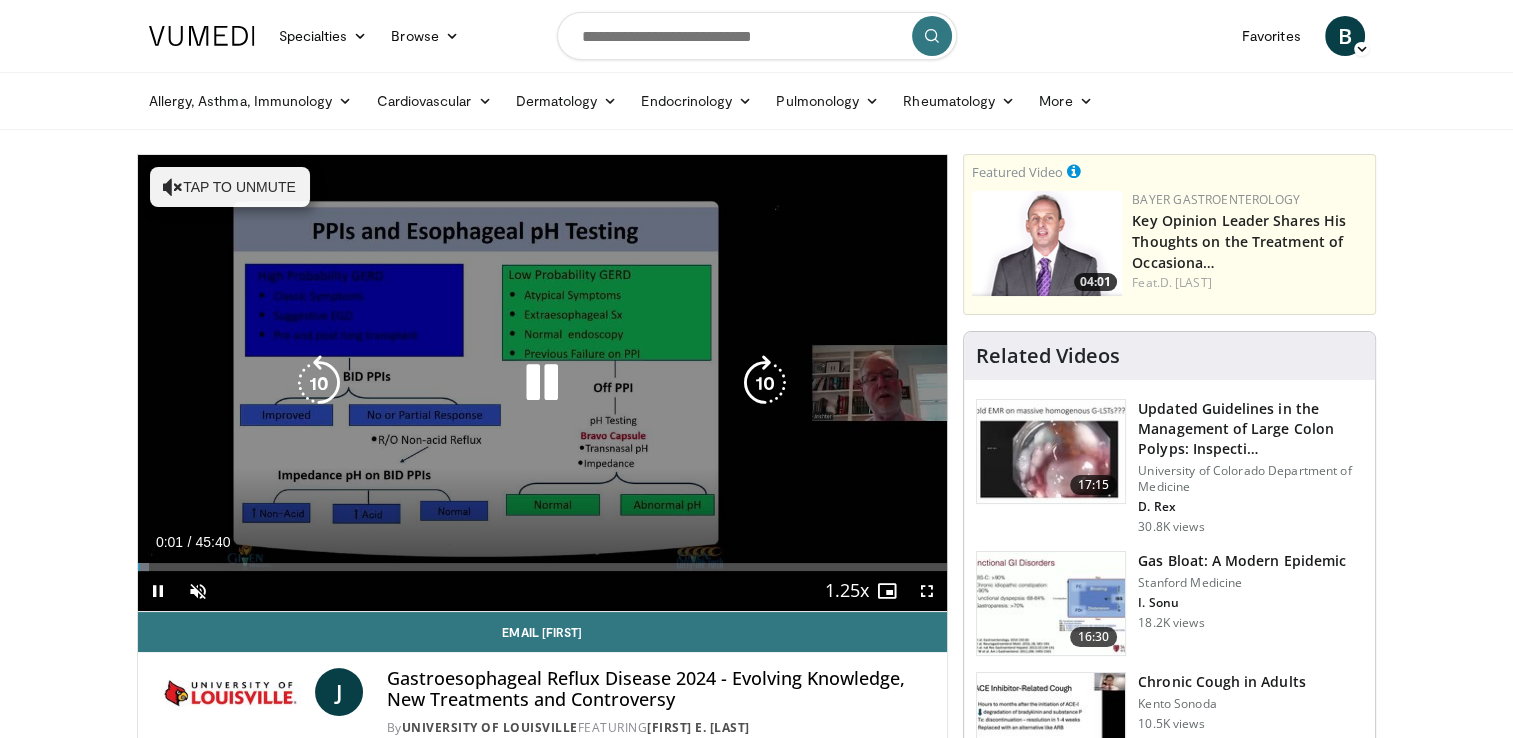 click at bounding box center (542, 383) 